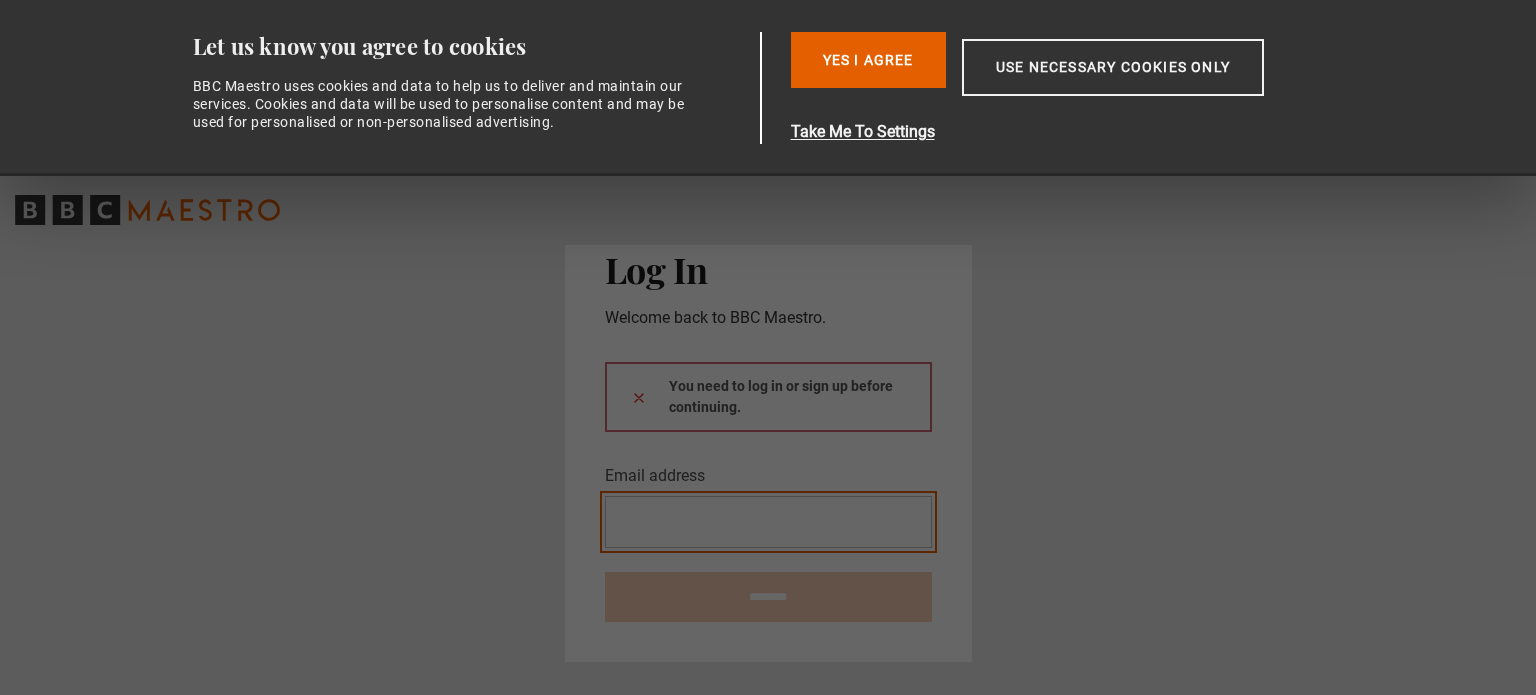 scroll, scrollTop: 0, scrollLeft: 0, axis: both 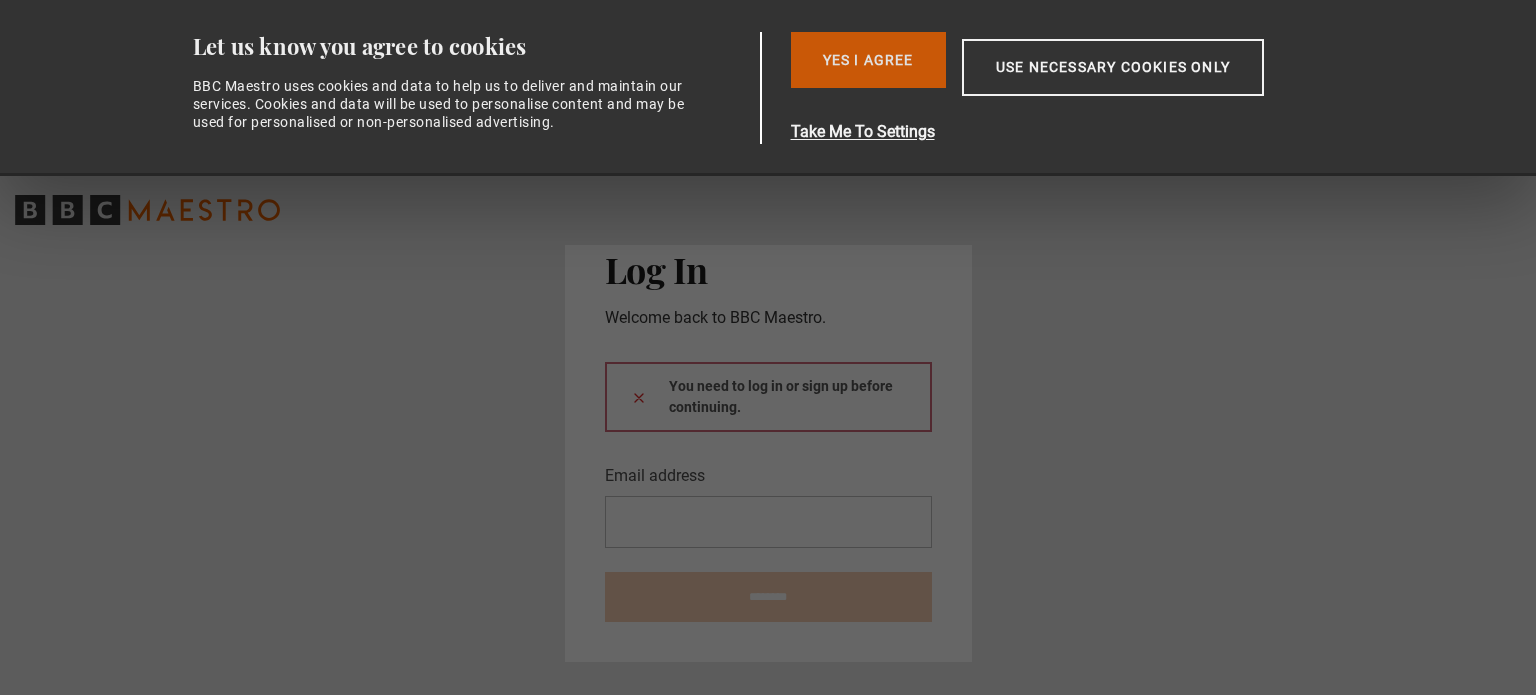 click on "Yes I Agree" at bounding box center (868, 60) 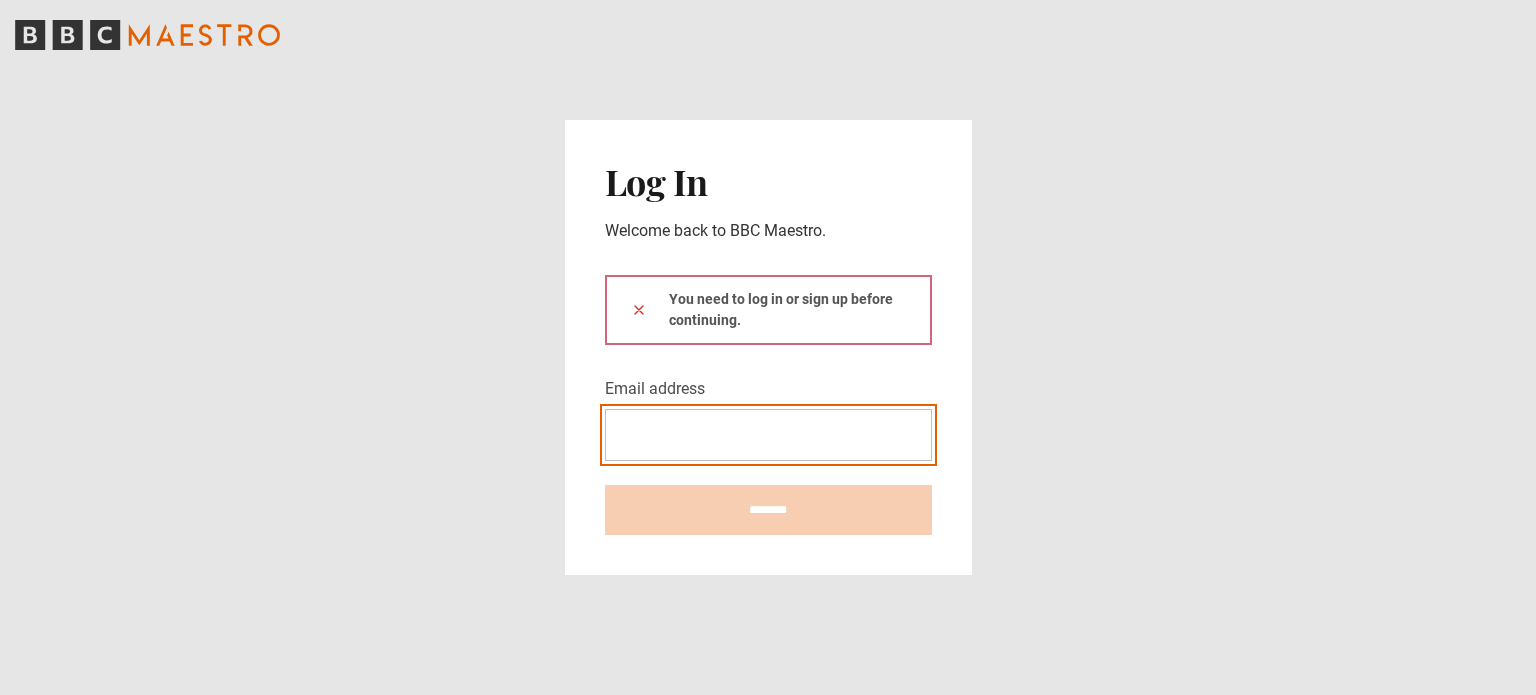 click on "Email address" at bounding box center (768, 435) 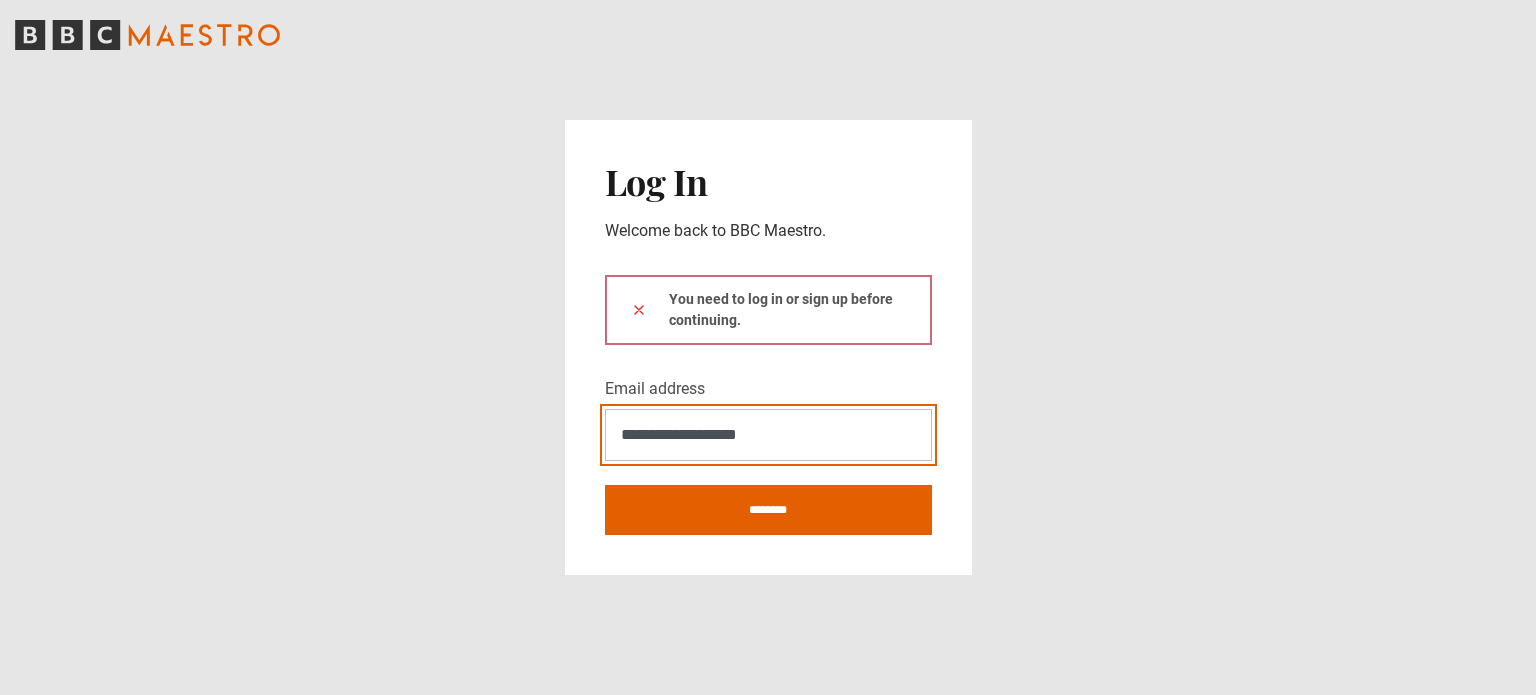 type on "**********" 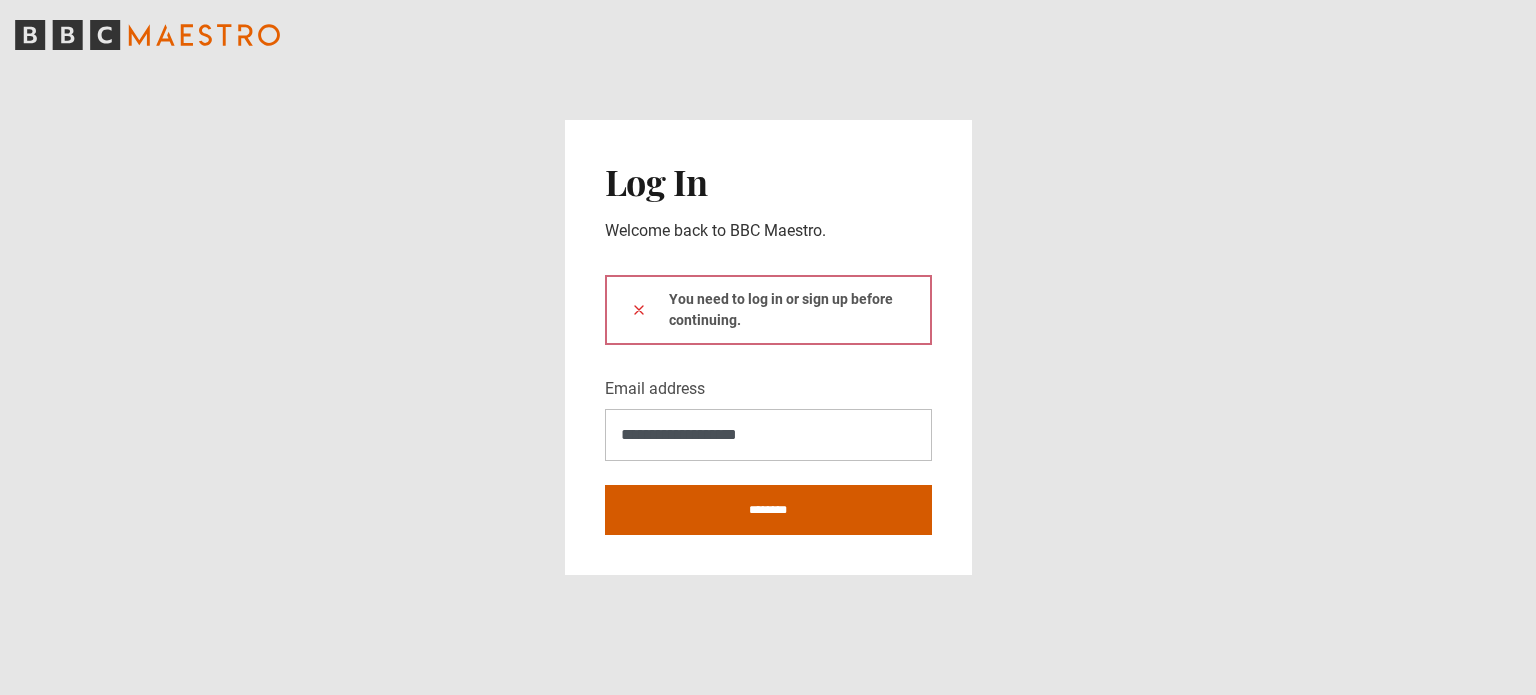 click on "********" at bounding box center (768, 510) 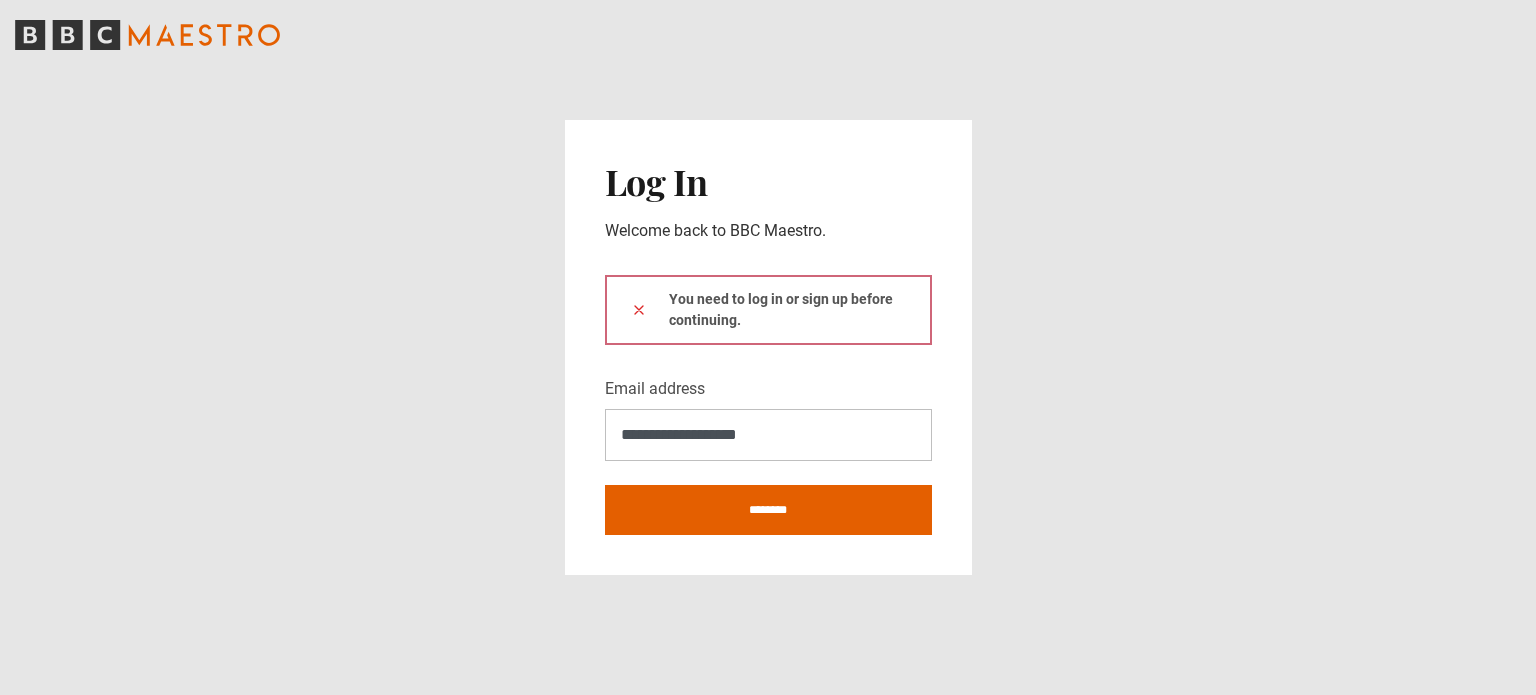 type on "**********" 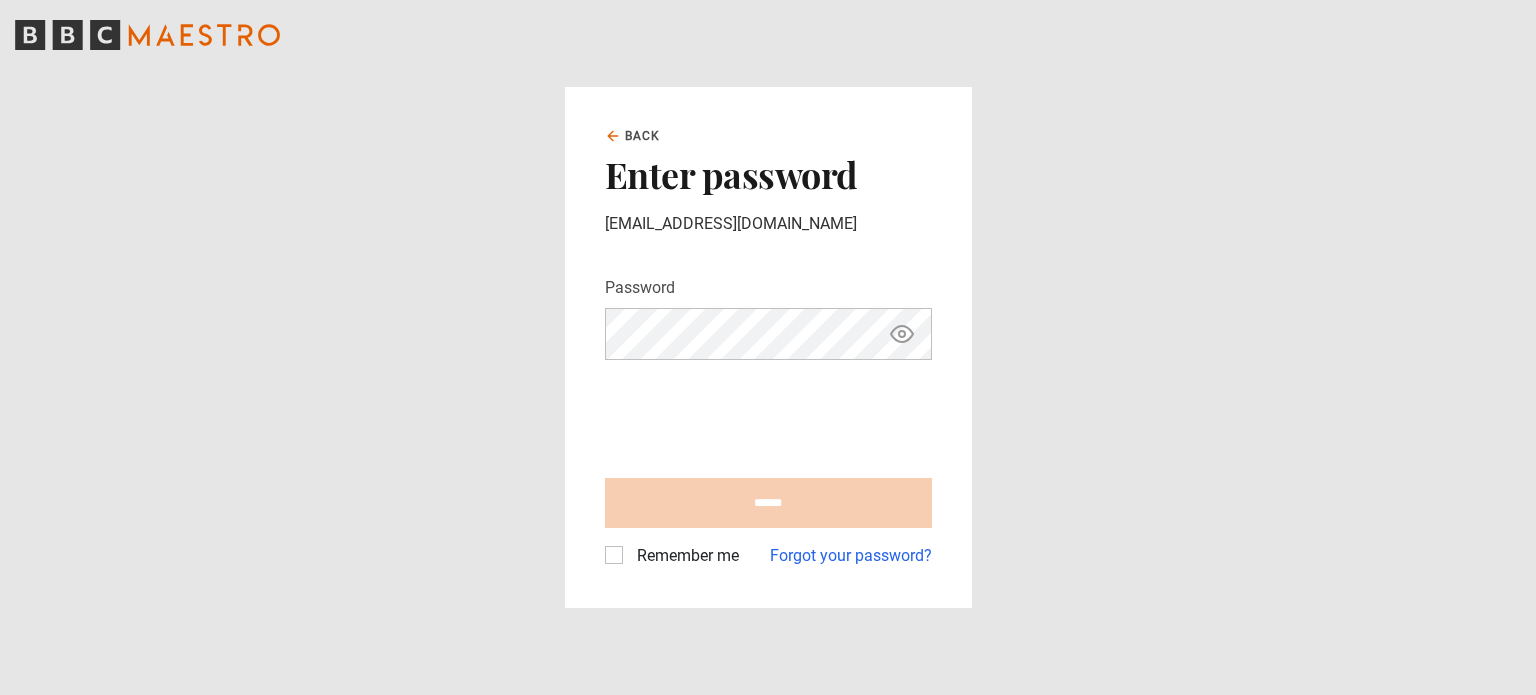 scroll, scrollTop: 0, scrollLeft: 0, axis: both 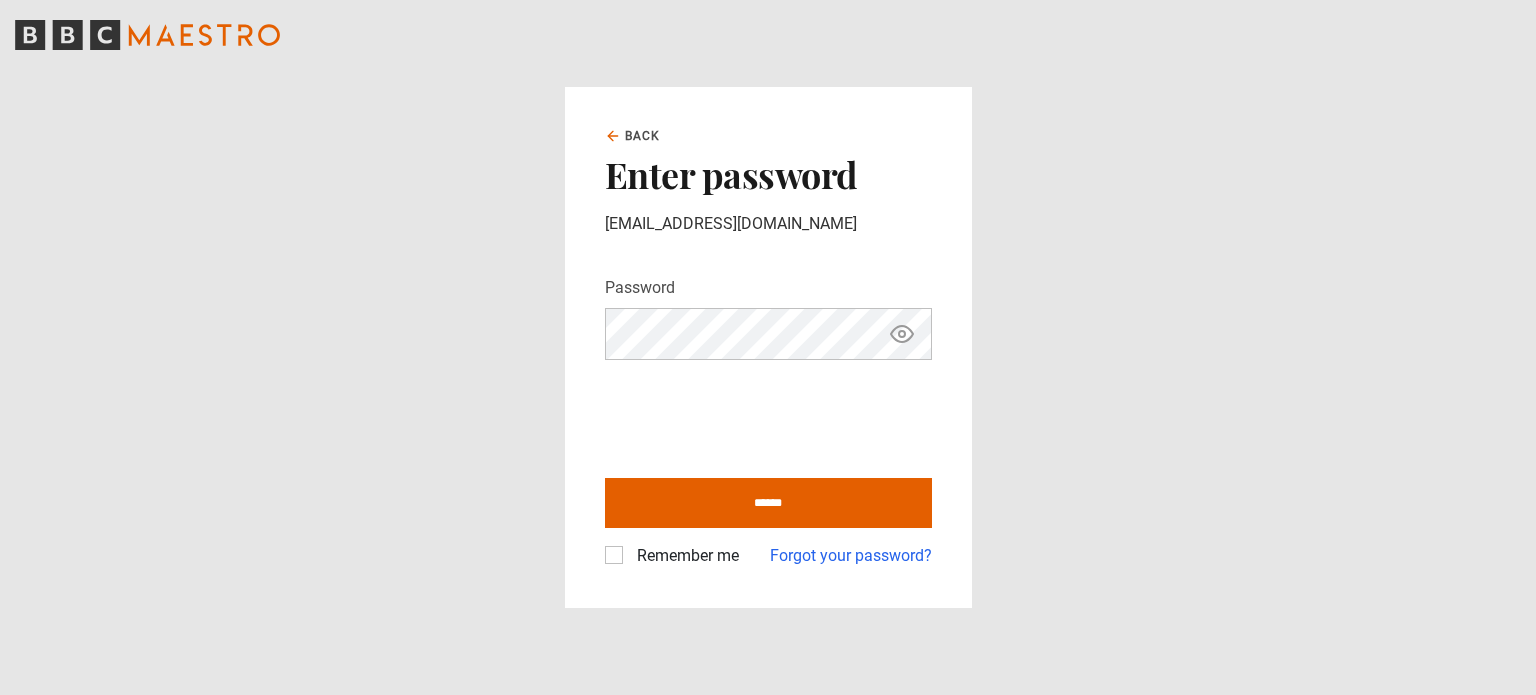 click on "Remember me" at bounding box center (684, 556) 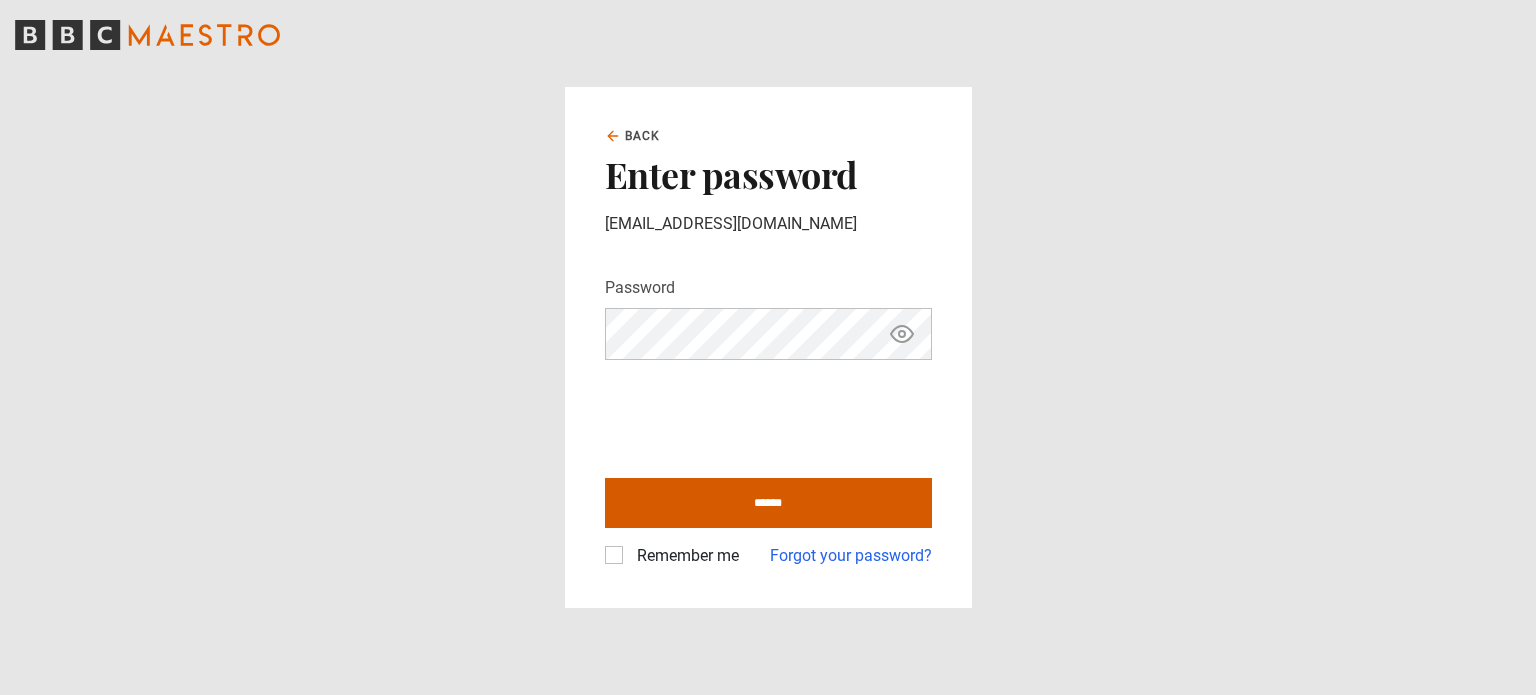 click on "******" at bounding box center (768, 503) 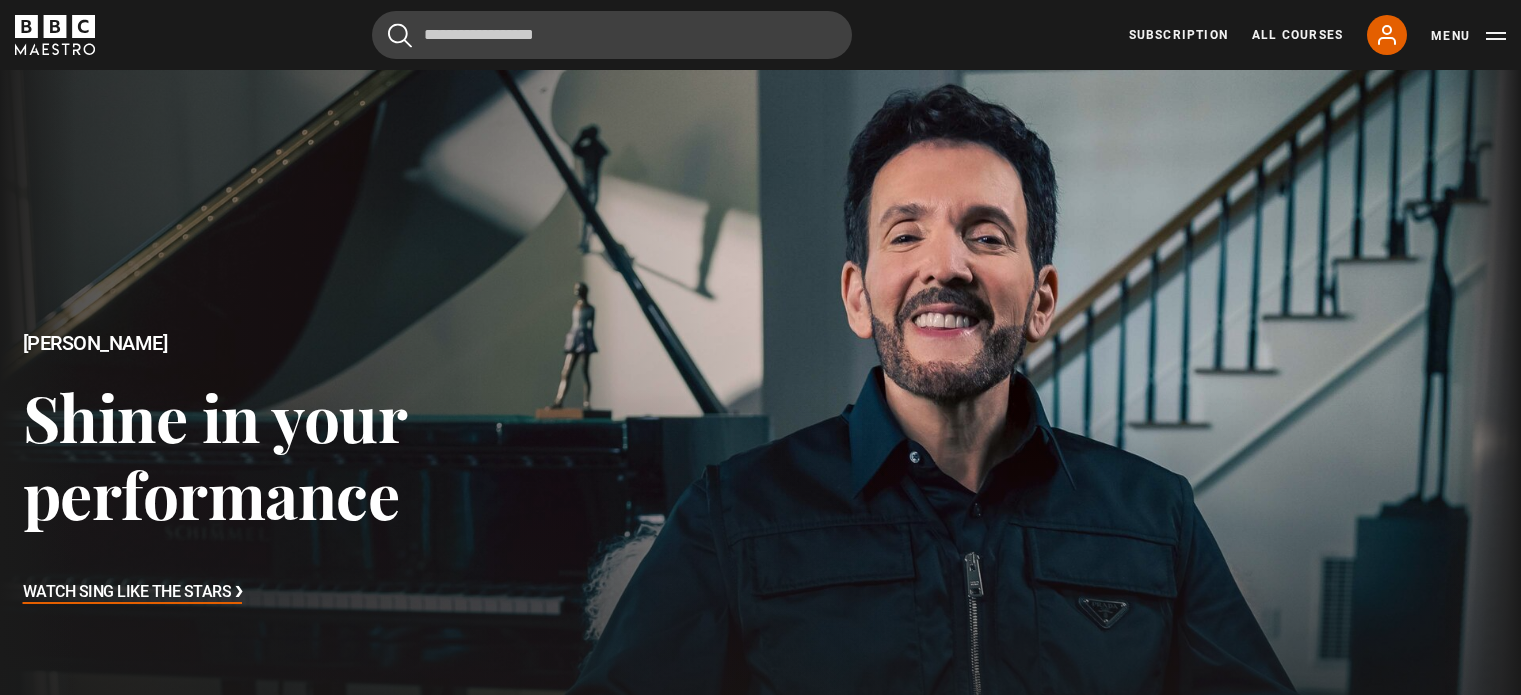 scroll, scrollTop: 0, scrollLeft: 0, axis: both 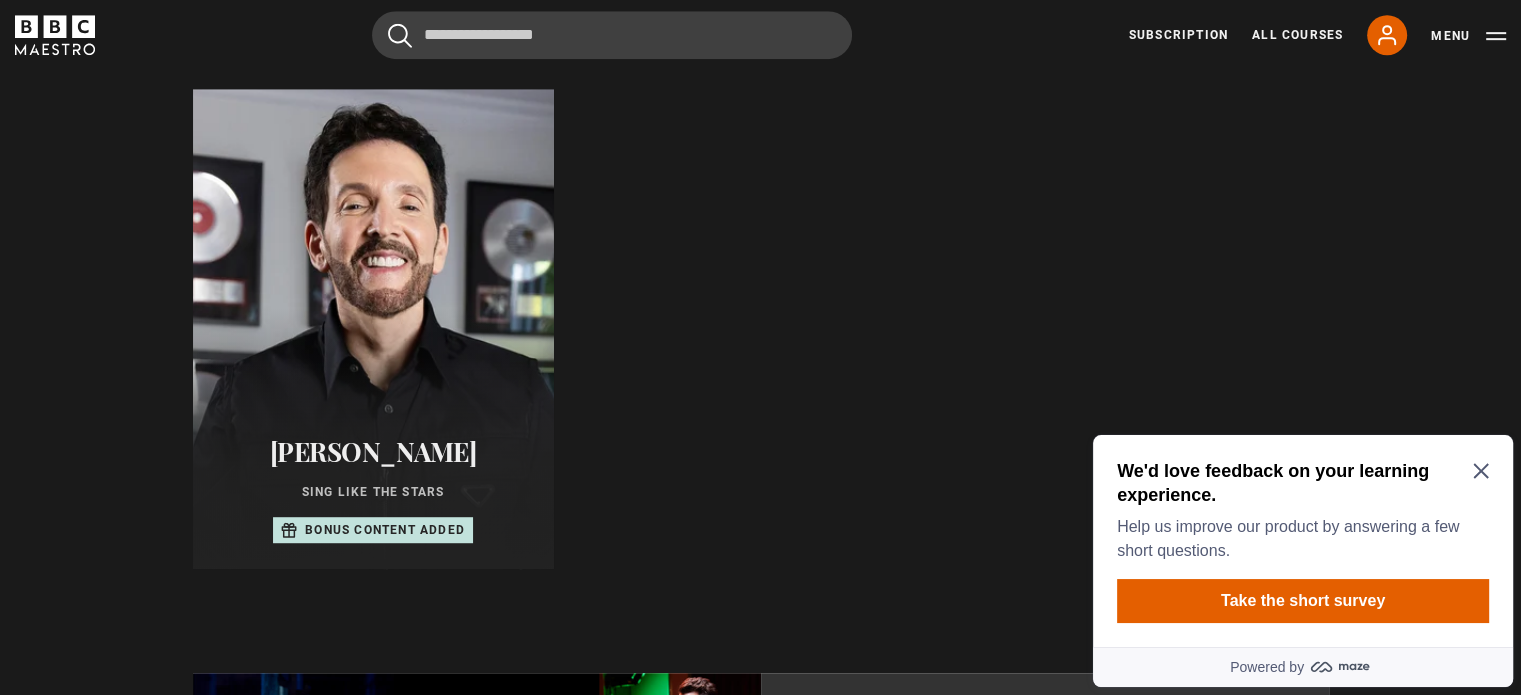 click 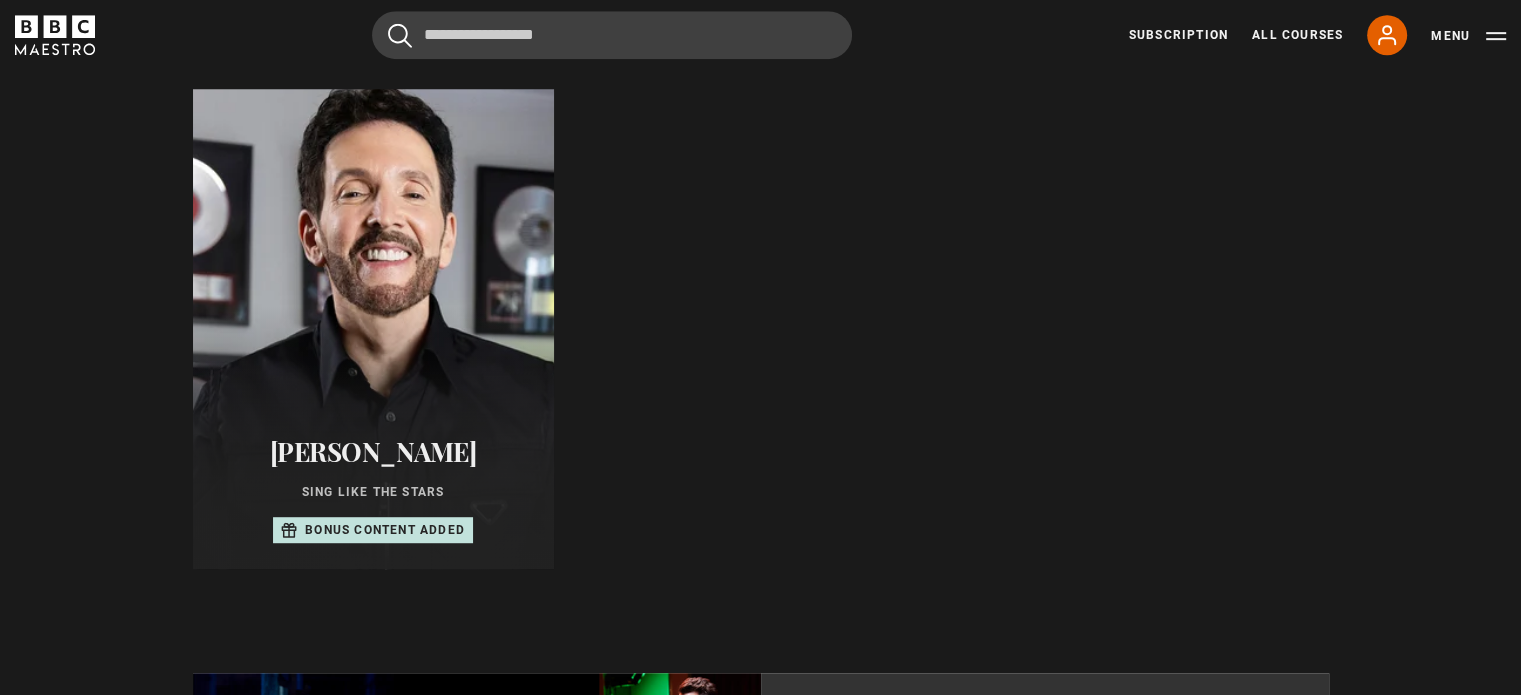 click at bounding box center [372, 329] 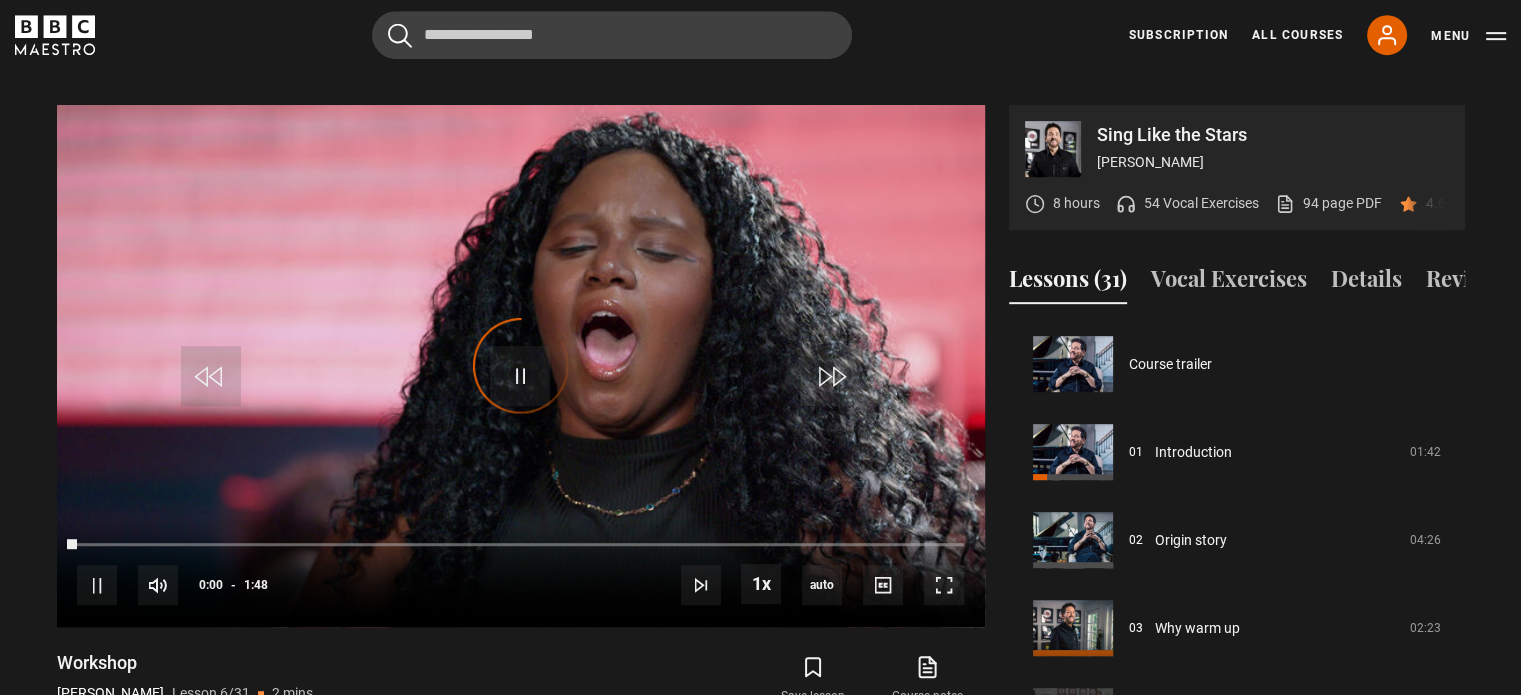 scroll, scrollTop: 956, scrollLeft: 0, axis: vertical 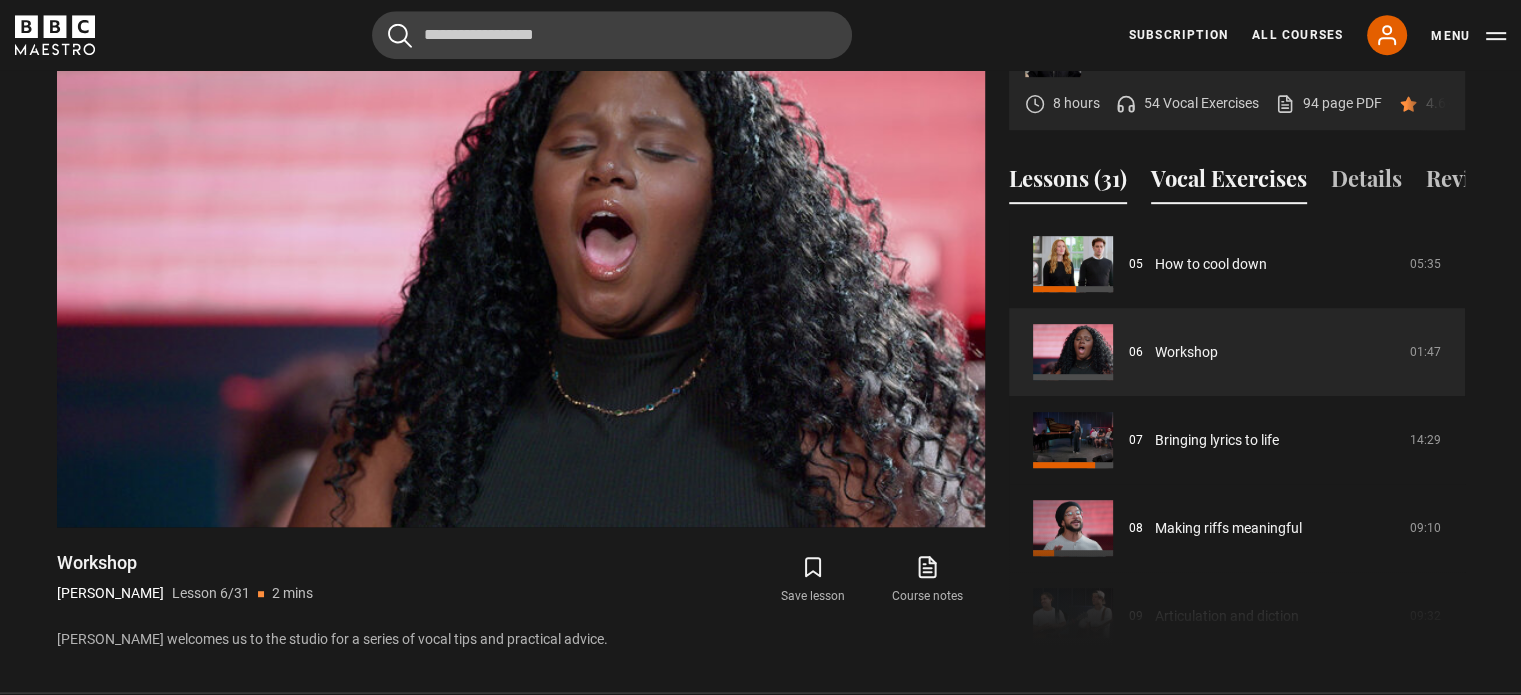 click on "Vocal Exercises" at bounding box center (1229, 183) 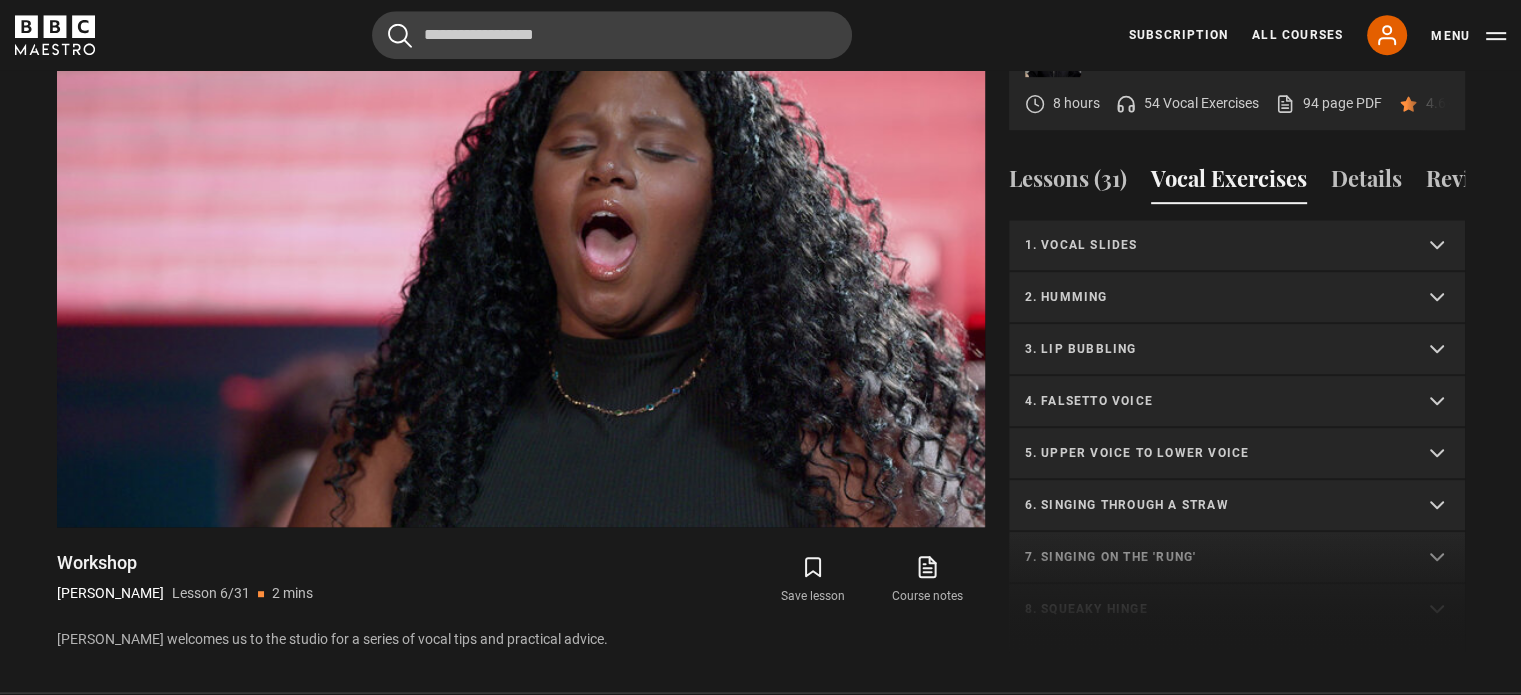 click on "1. Vocal slides" at bounding box center [1237, 246] 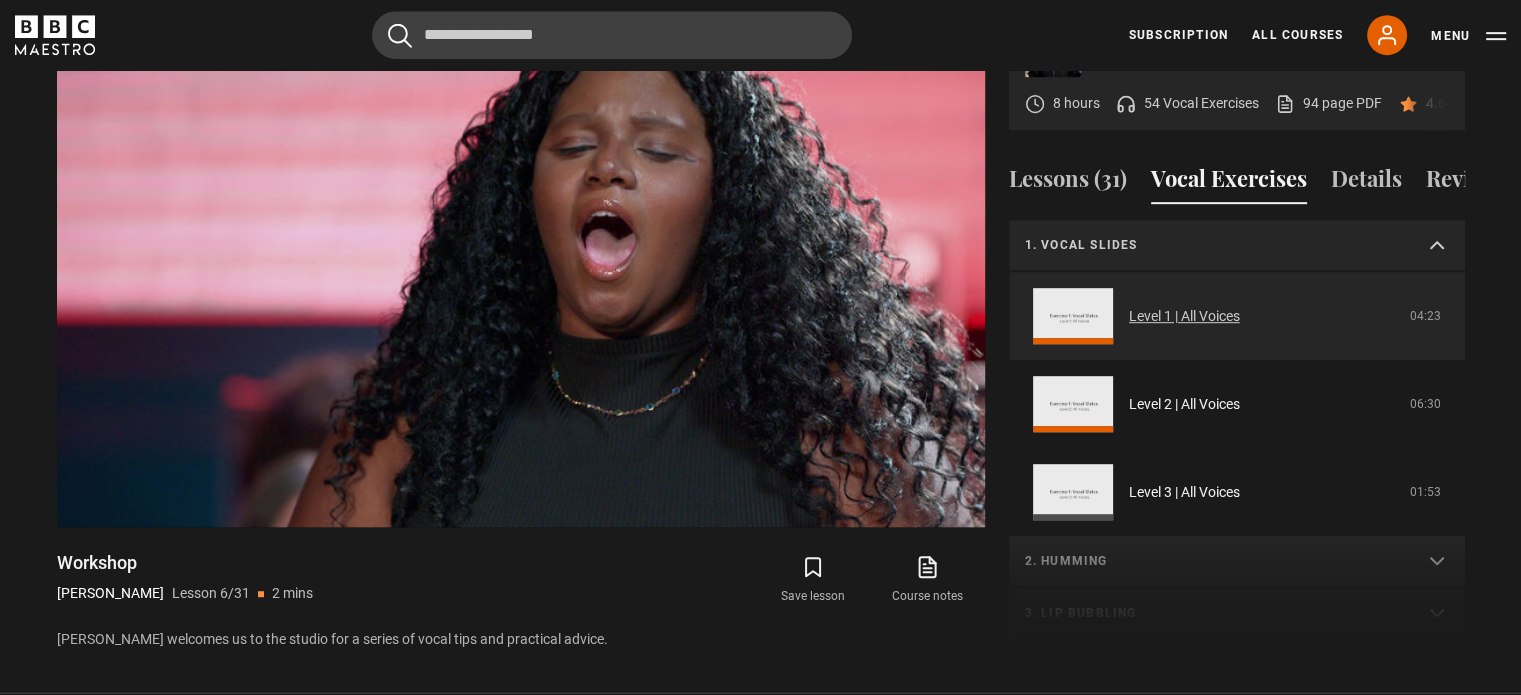 click on "Level 1 | All Voices" at bounding box center (1184, 316) 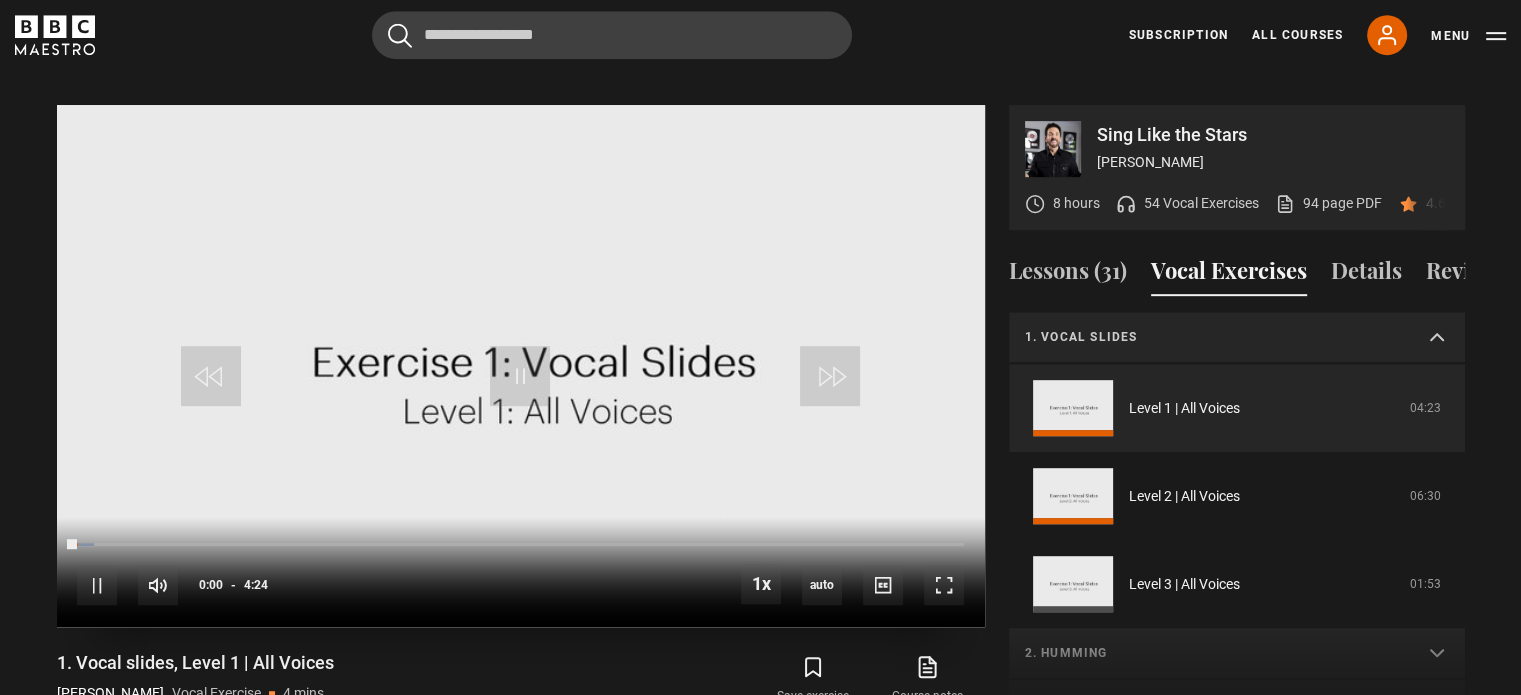 scroll, scrollTop: 0, scrollLeft: 0, axis: both 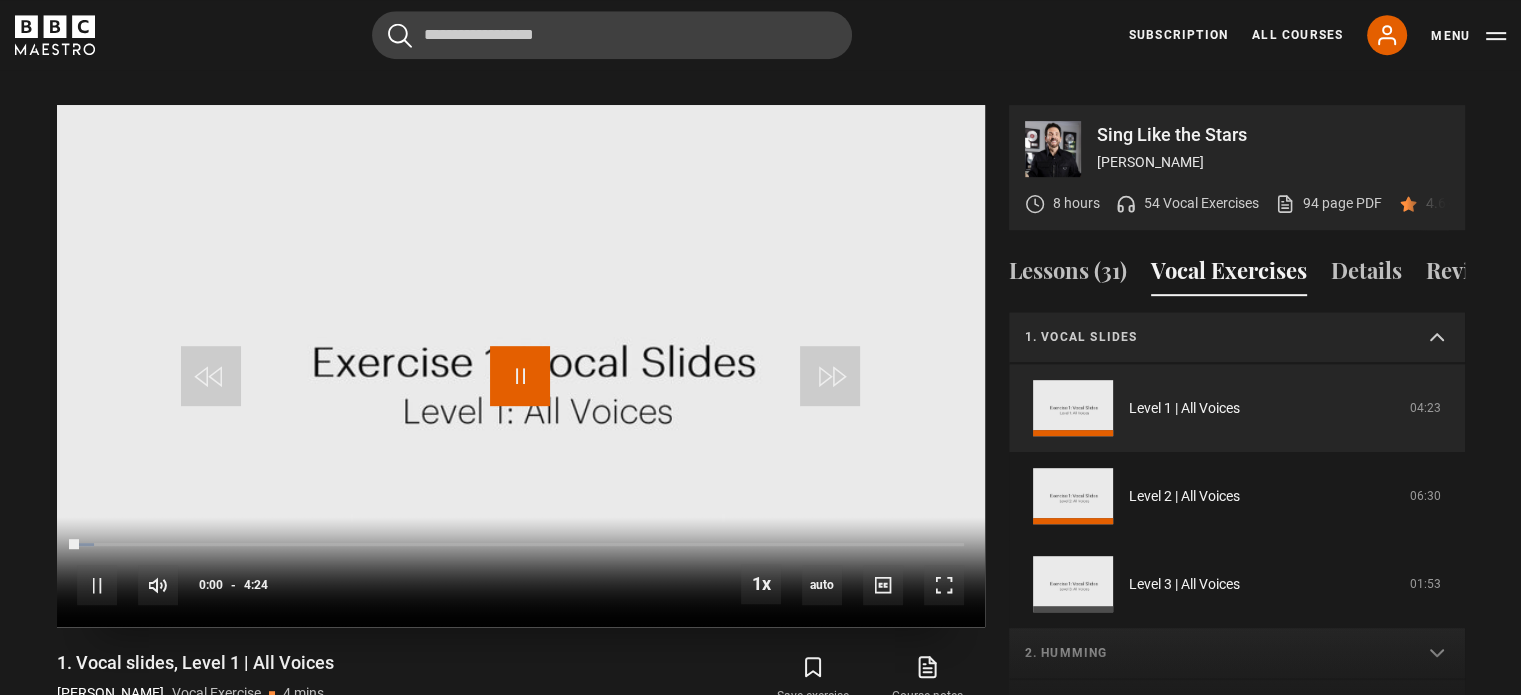 click at bounding box center [520, 376] 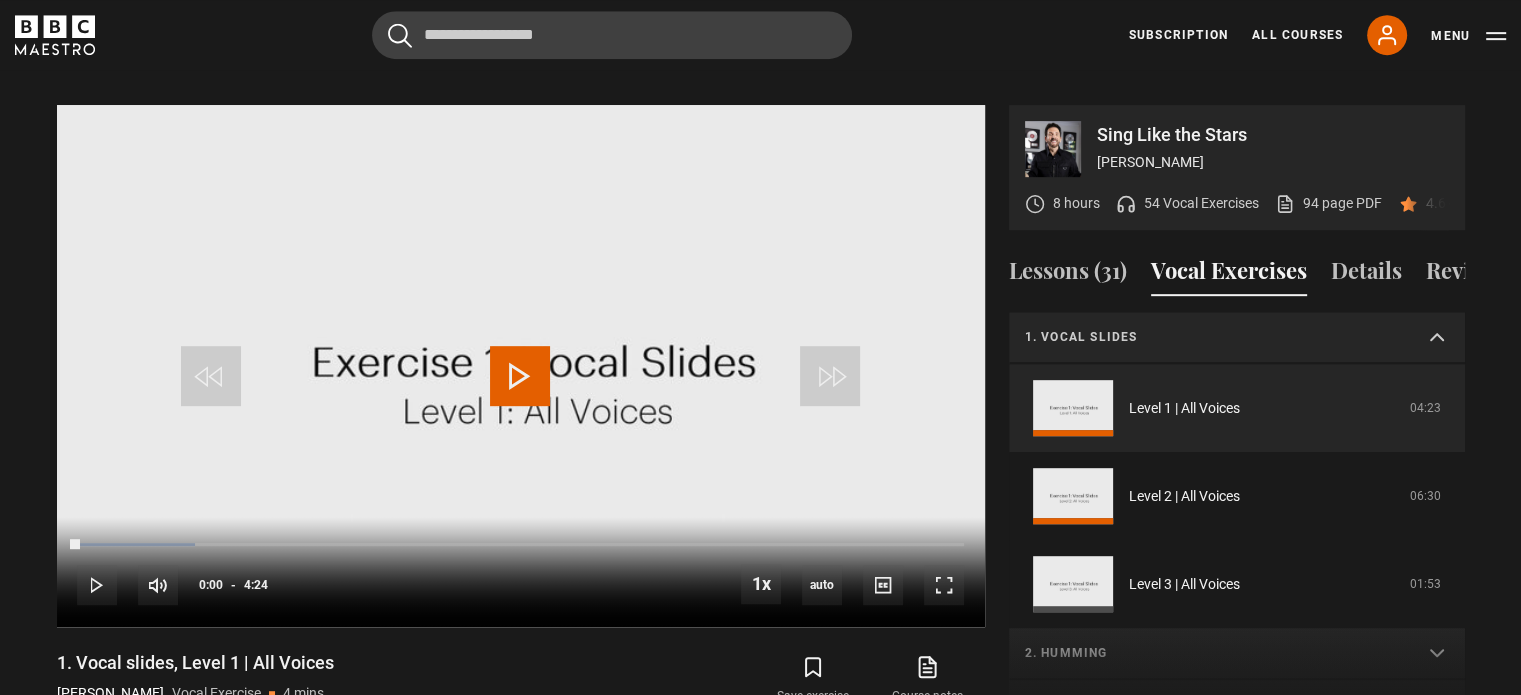 click on "1. Vocal slides" at bounding box center [1213, 337] 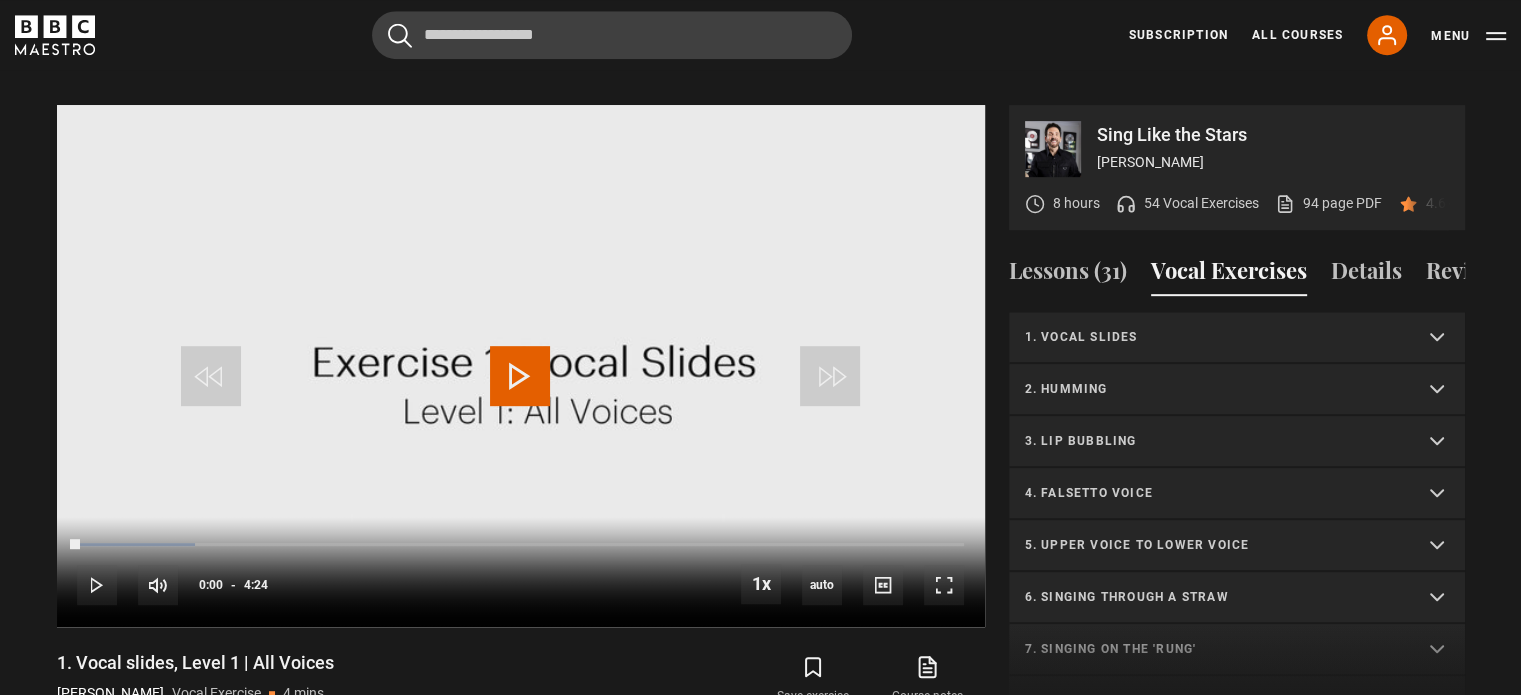 click on "2. Humming" at bounding box center [1213, 389] 